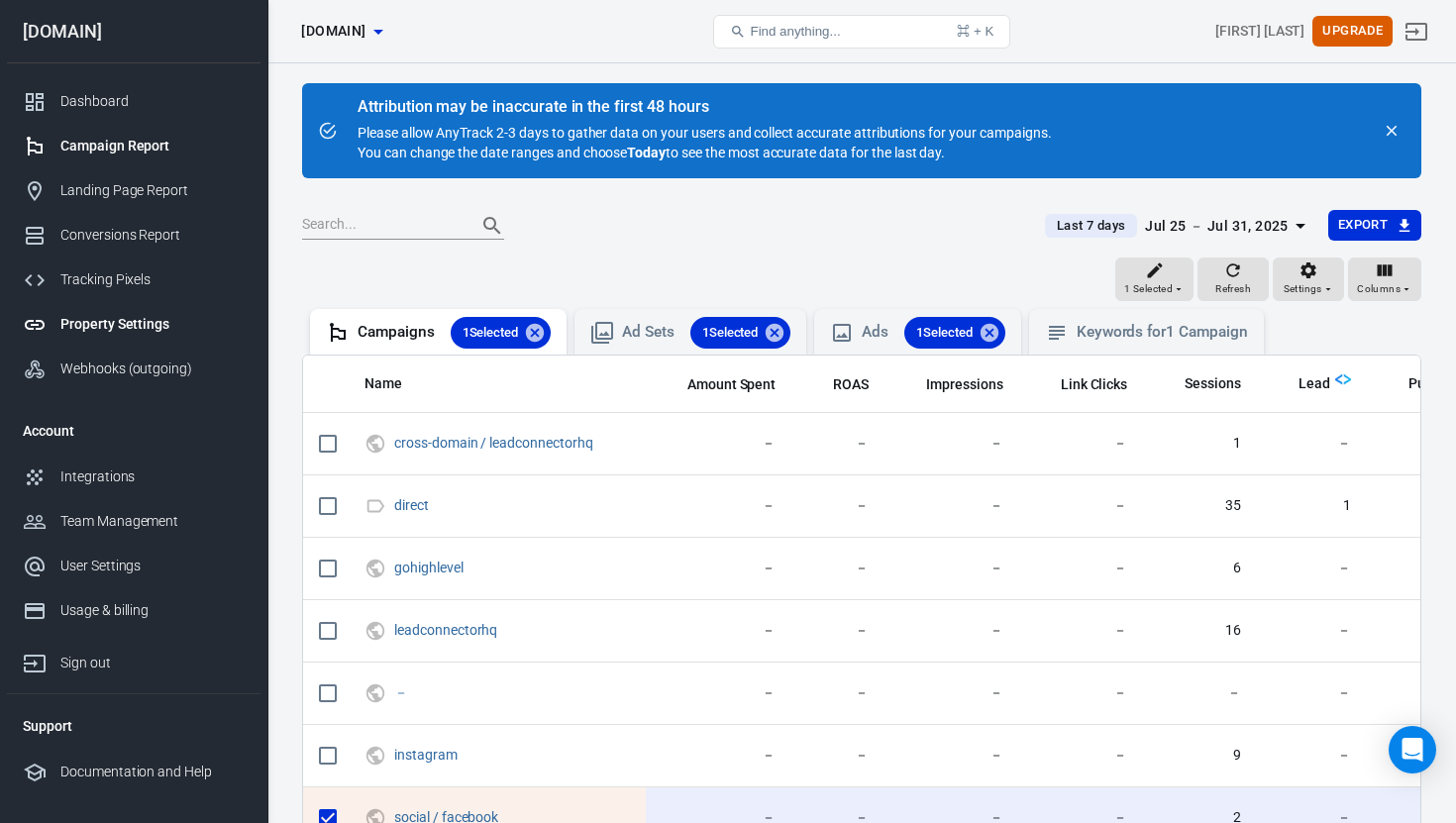 scroll, scrollTop: 0, scrollLeft: 0, axis: both 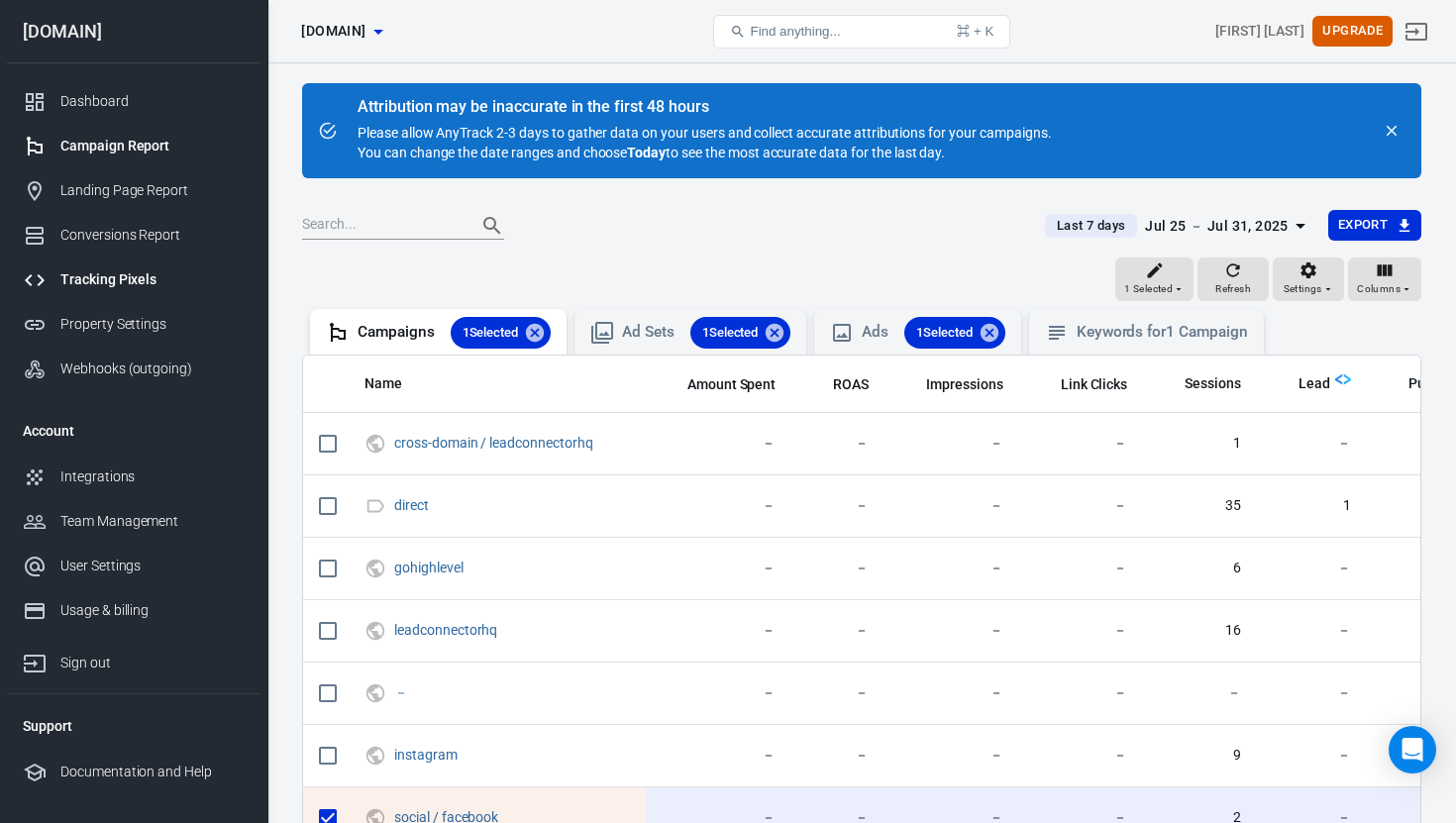 click on "Tracking Pixels" at bounding box center (134, 279) 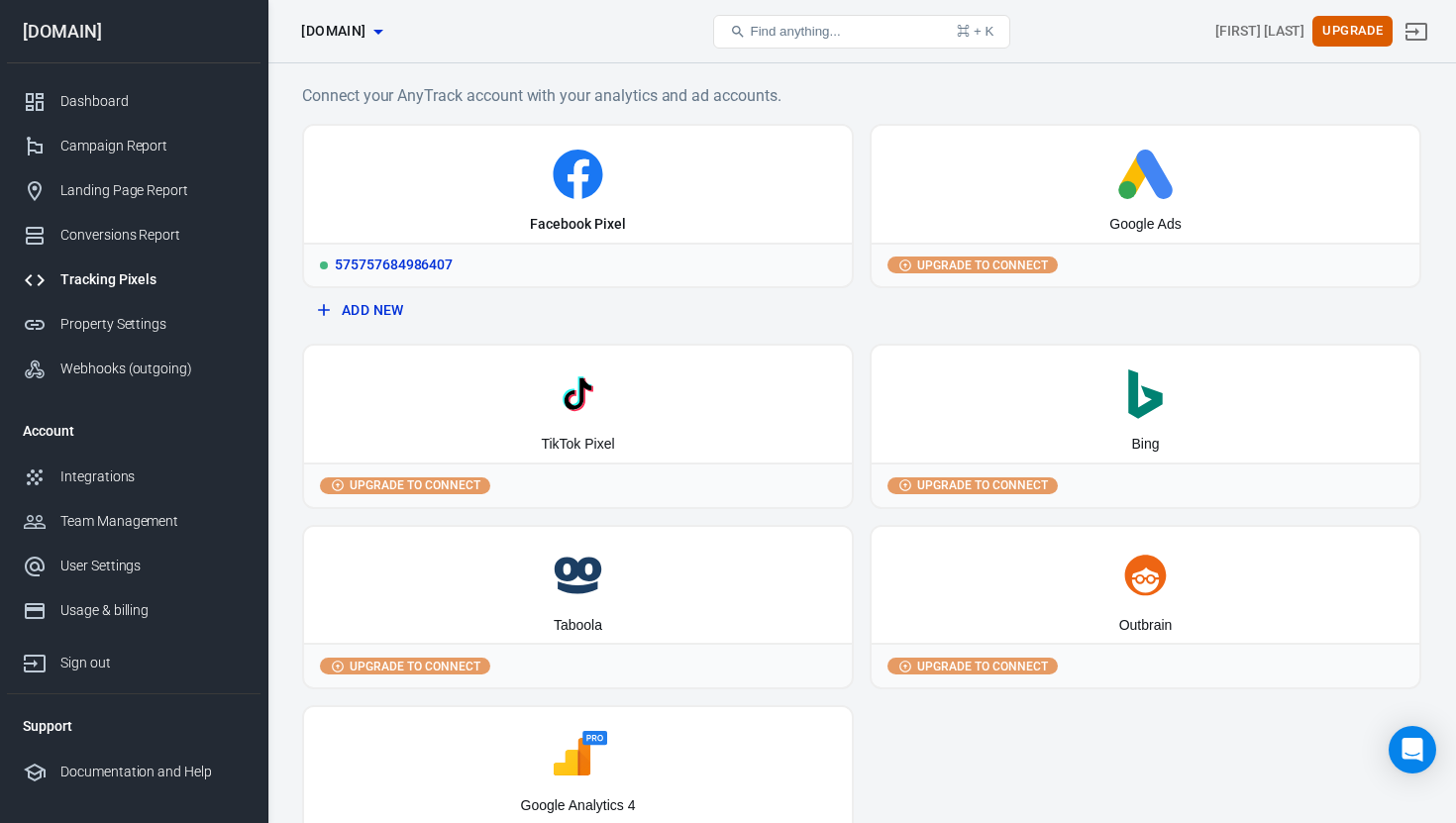 click on "575757684986407" at bounding box center [577, 264] 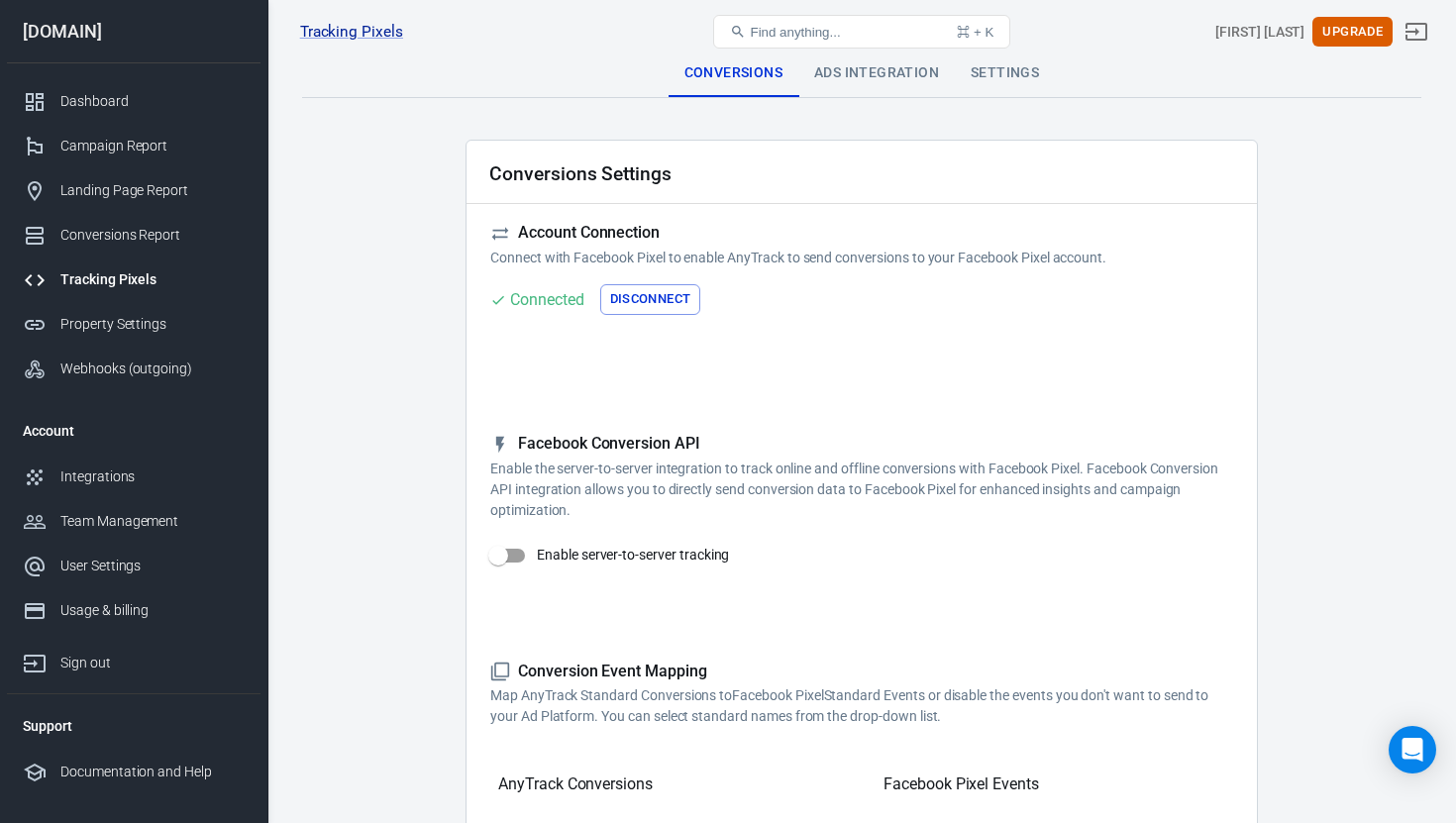 click on "Disconnect" at bounding box center (651, 299) 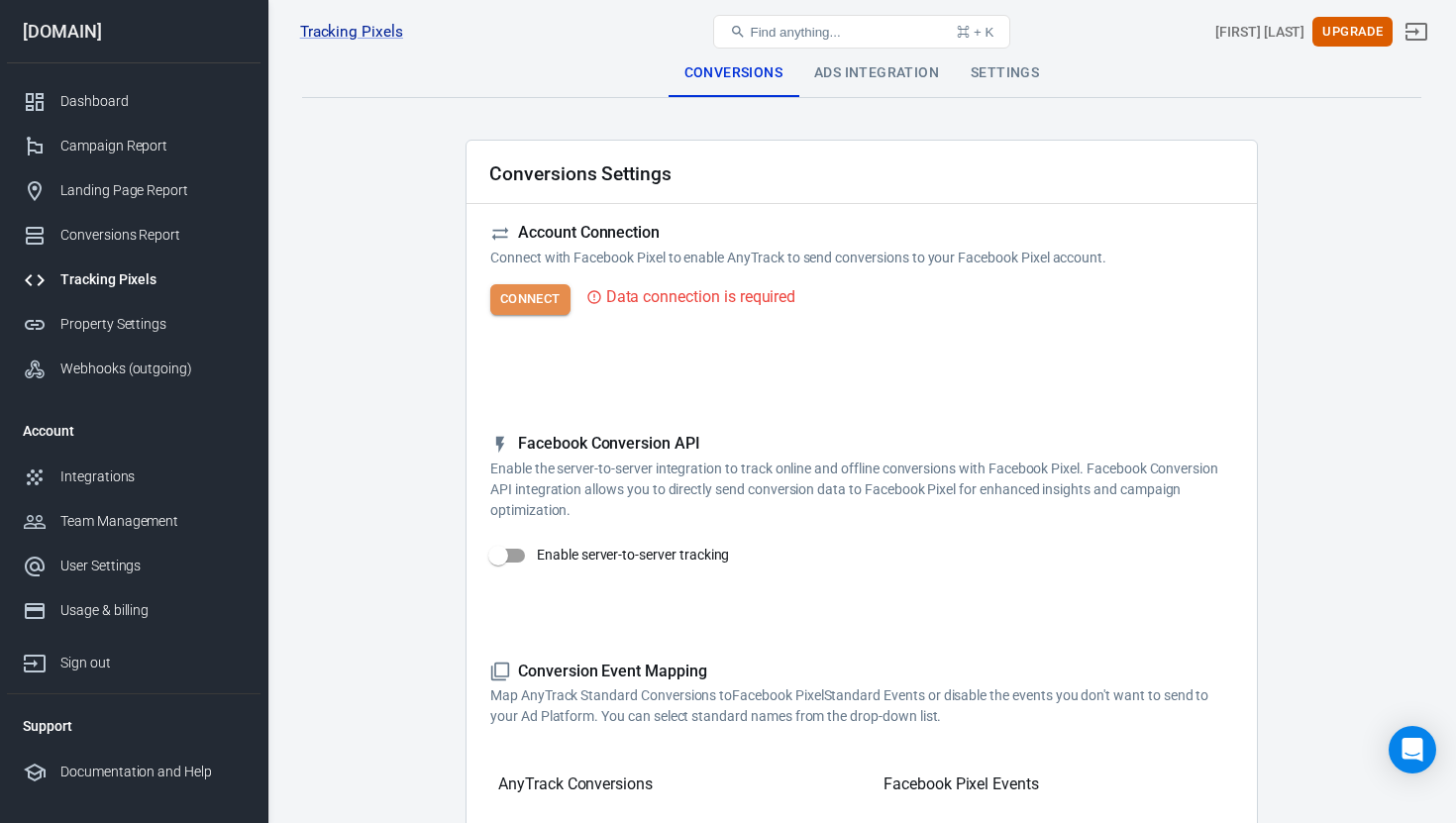 click on "Connect" at bounding box center [530, 299] 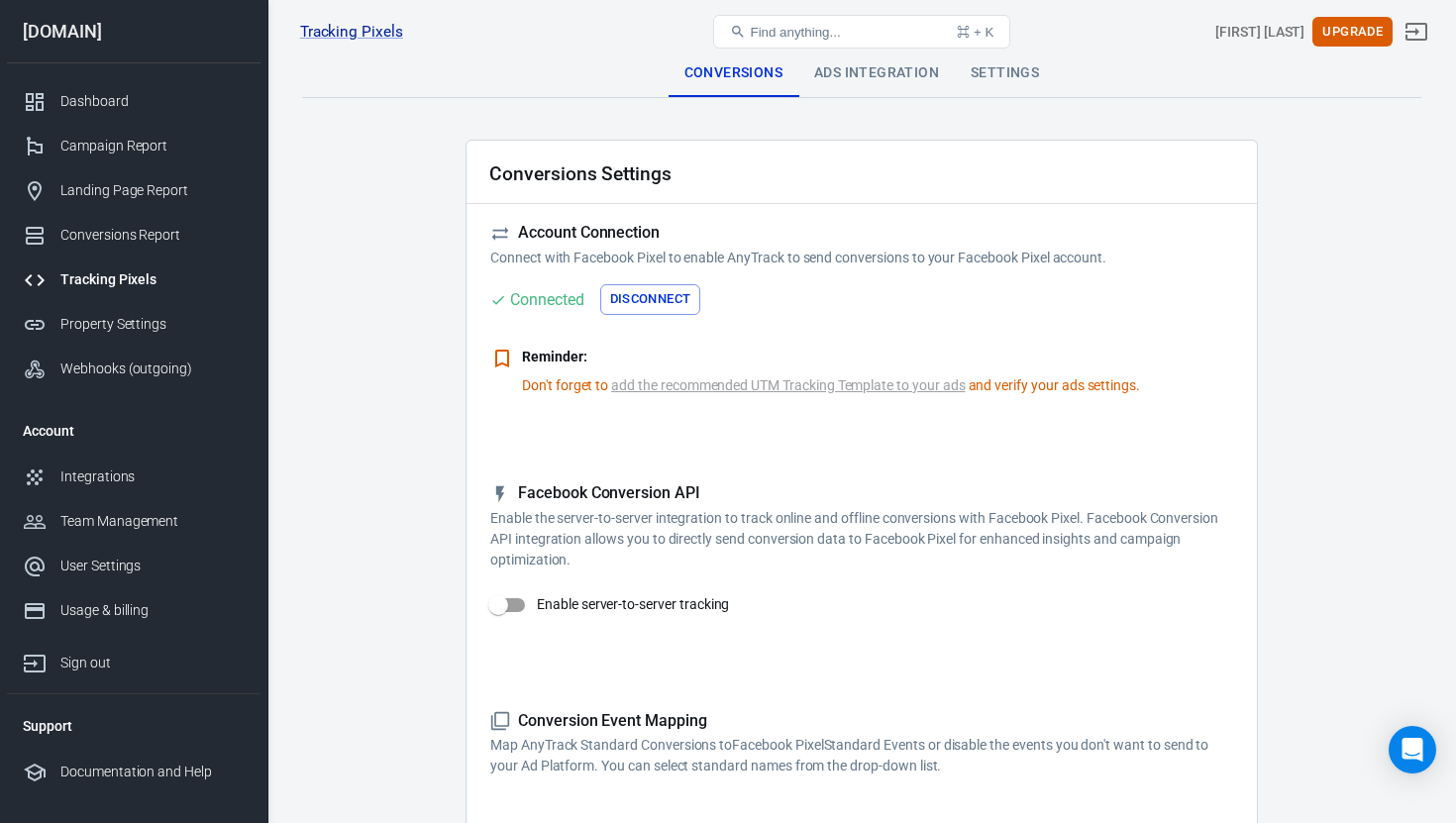 click on "Tracking Pixels" at bounding box center [153, 279] 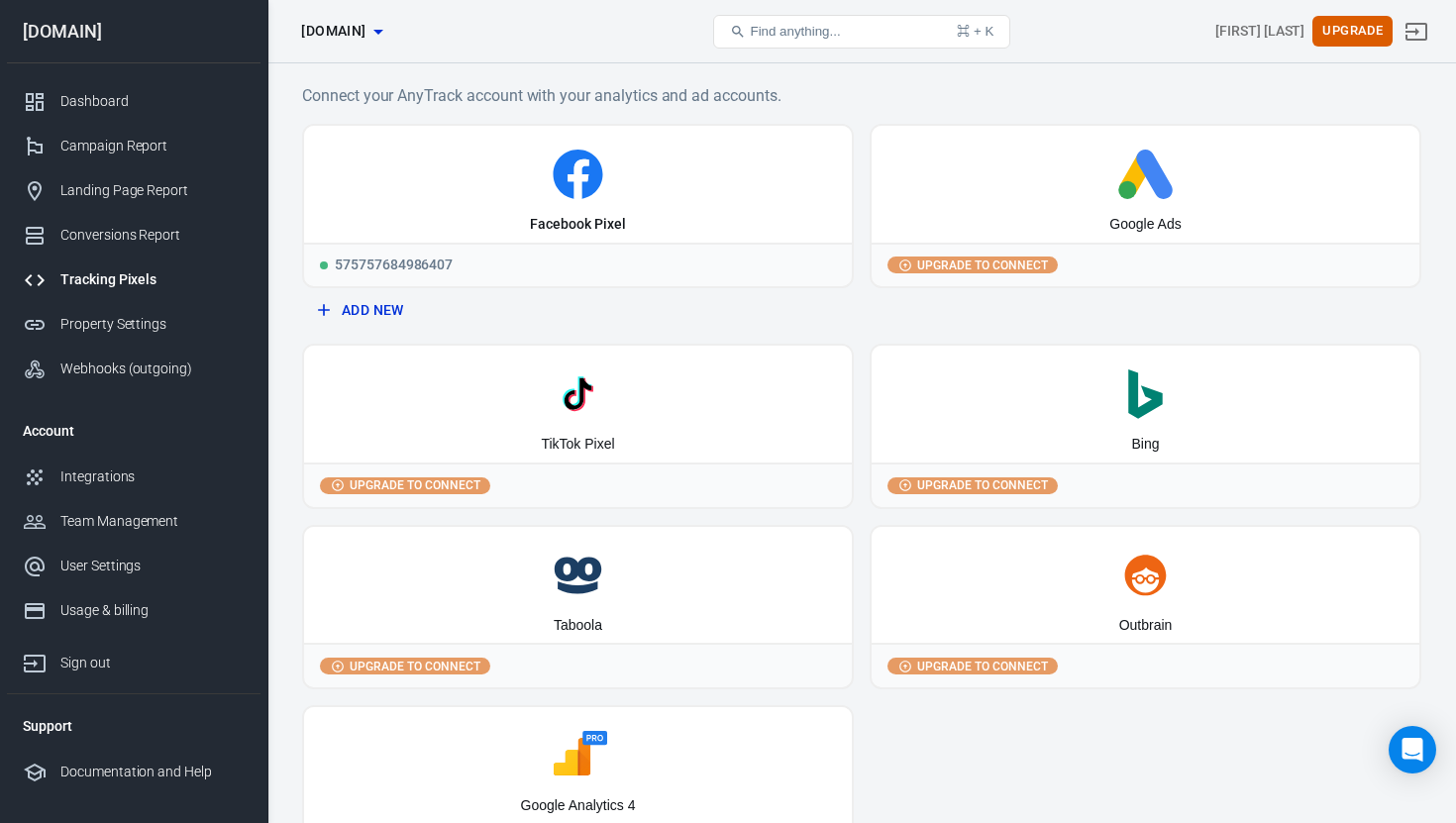 click on "Add New" at bounding box center (577, 310) 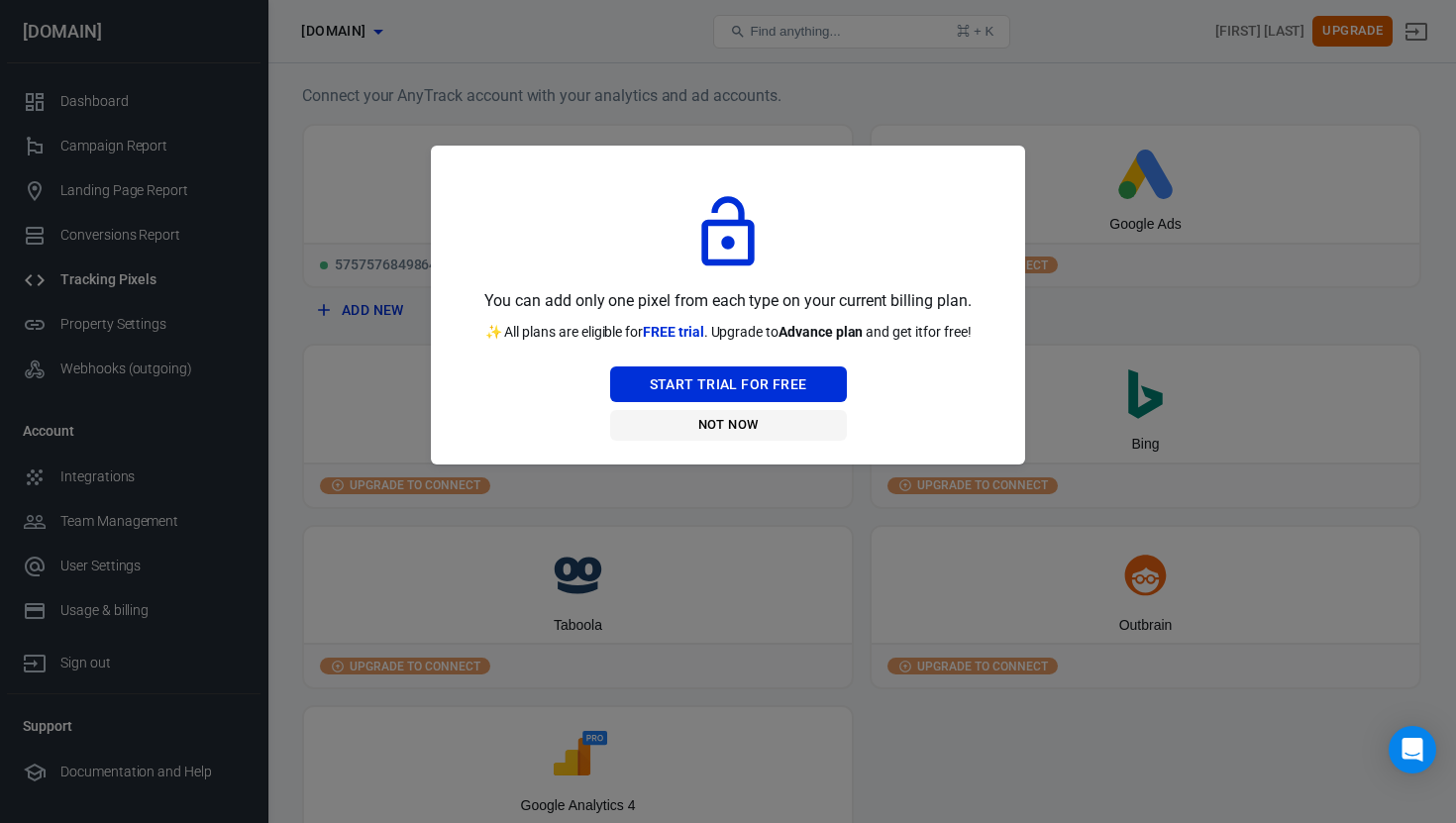 click on "Not Now" at bounding box center [728, 425] 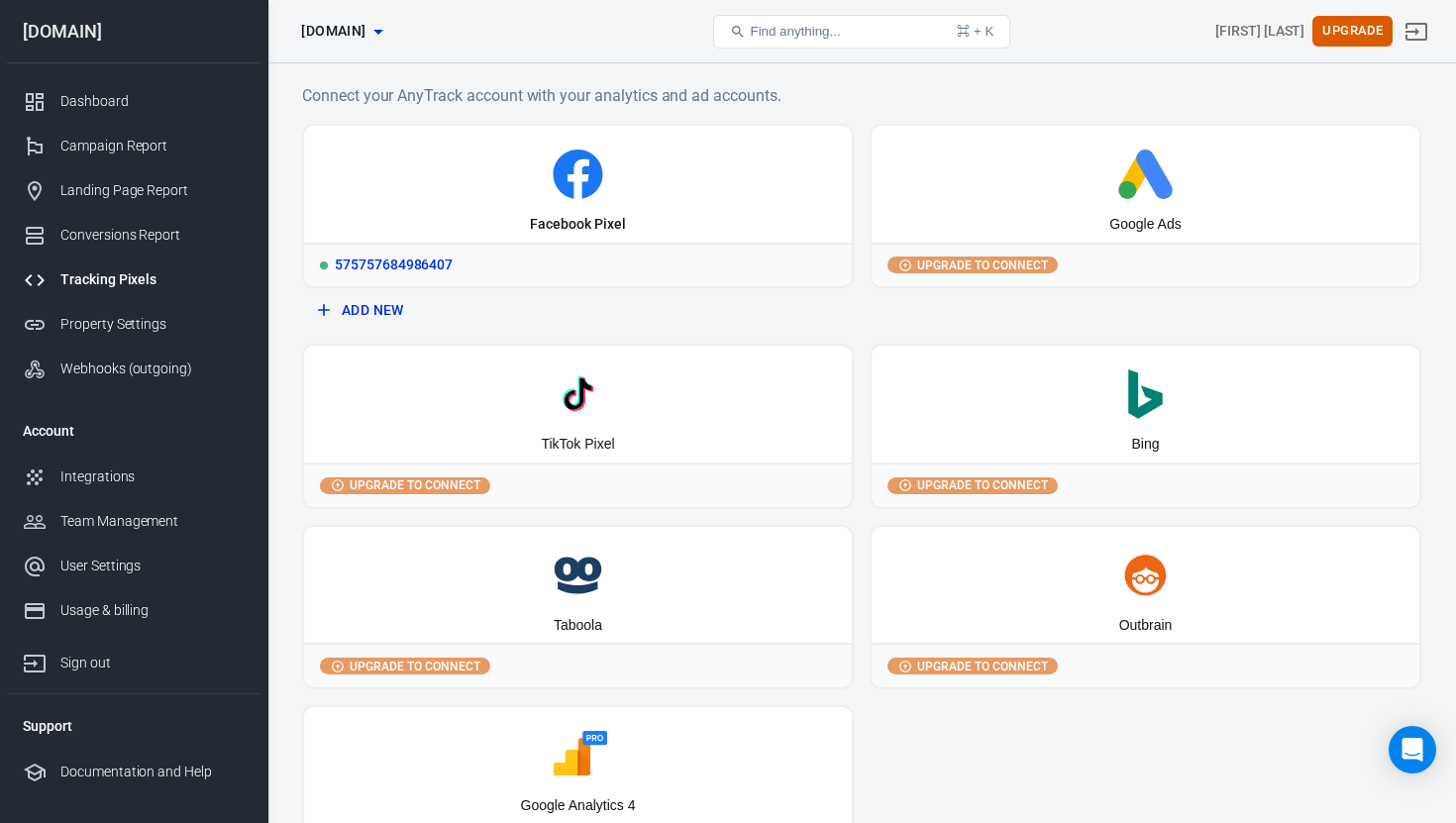click on "Facebook Pixel" at bounding box center [577, 225] 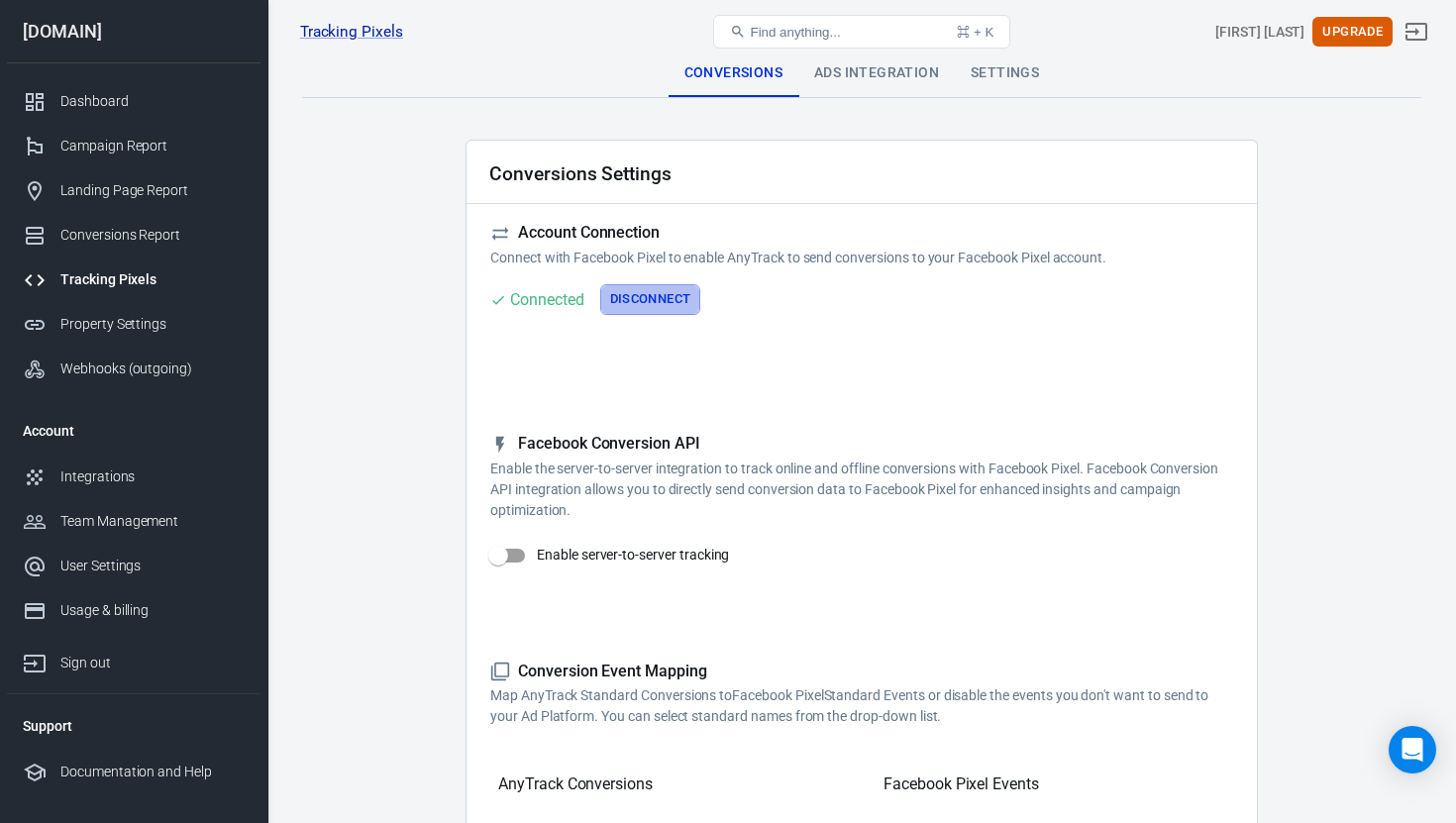 click on "Disconnect" at bounding box center [651, 299] 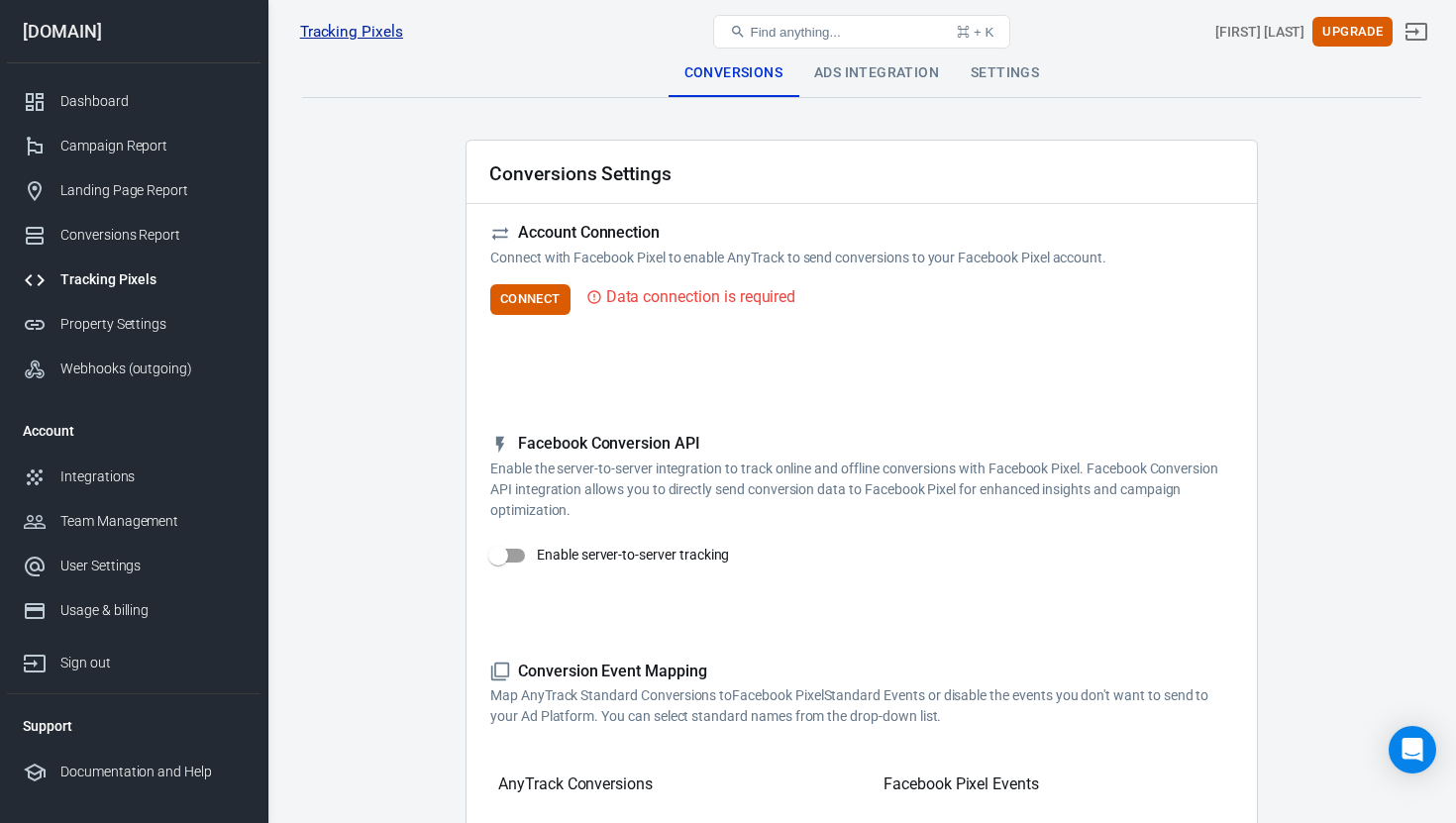 click on "Tracking Pixels" at bounding box center (352, 32) 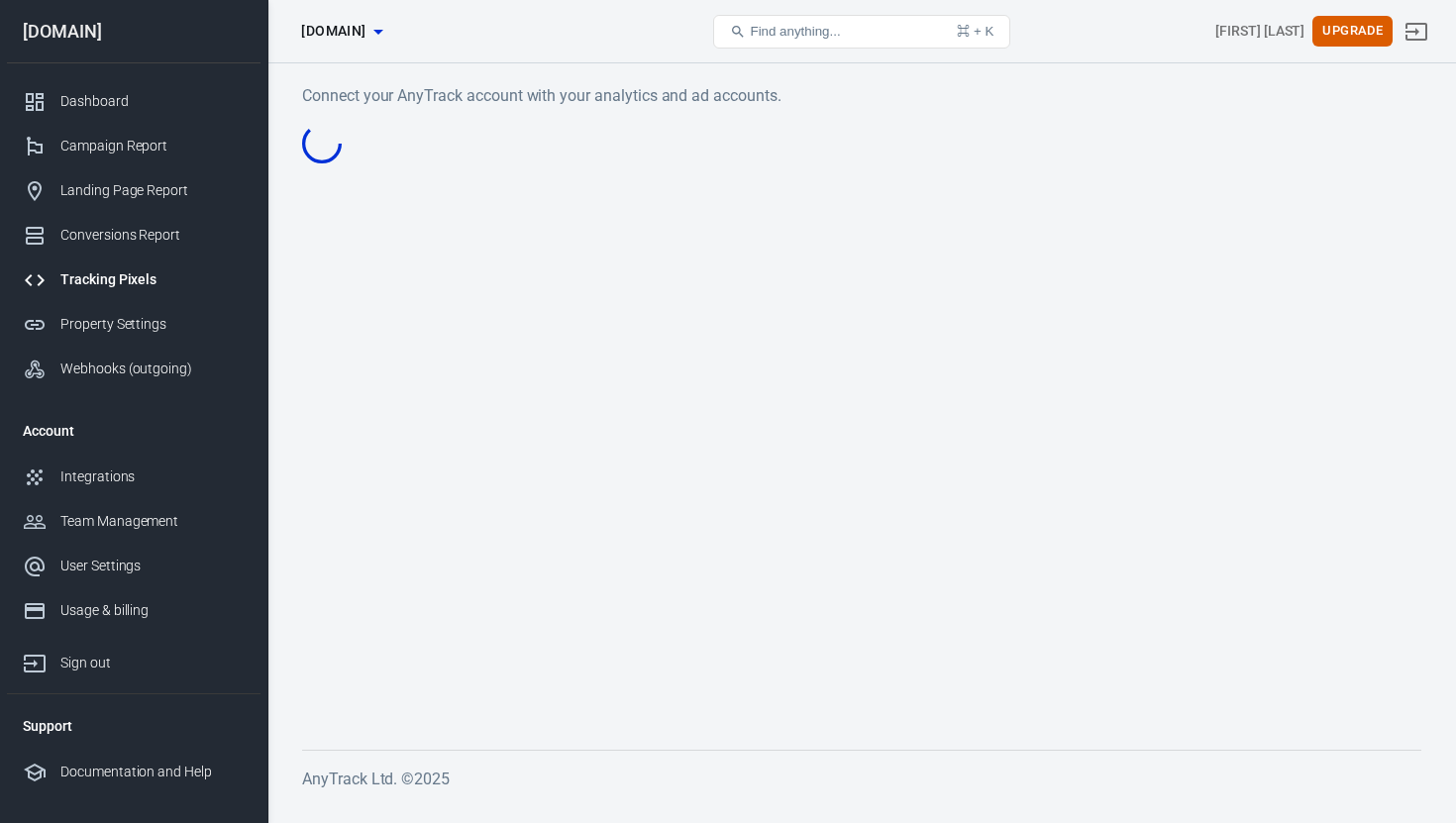 scroll, scrollTop: 0, scrollLeft: 0, axis: both 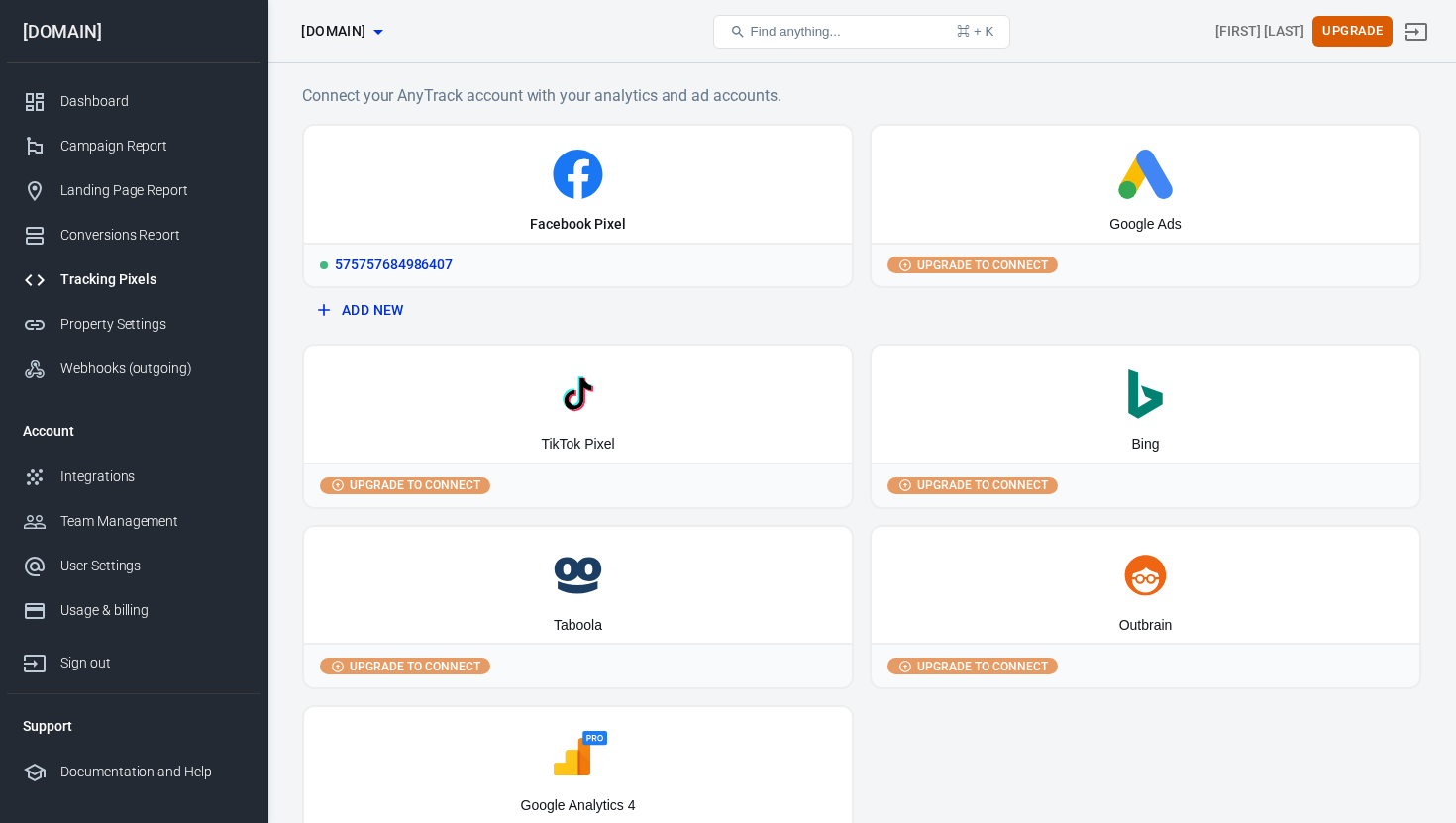 click on "Facebook Pixel" at bounding box center [577, 184] 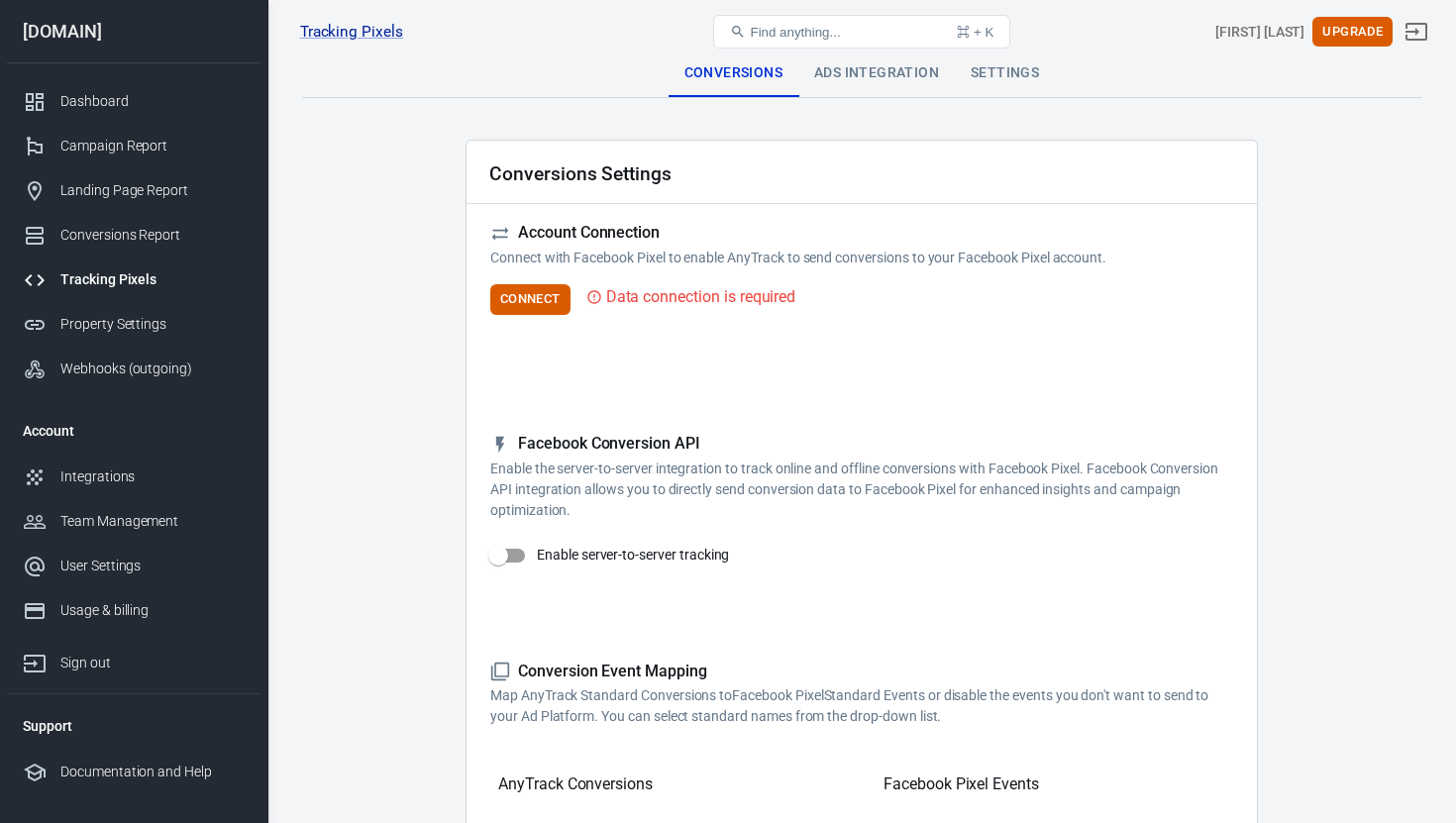 scroll, scrollTop: 0, scrollLeft: 0, axis: both 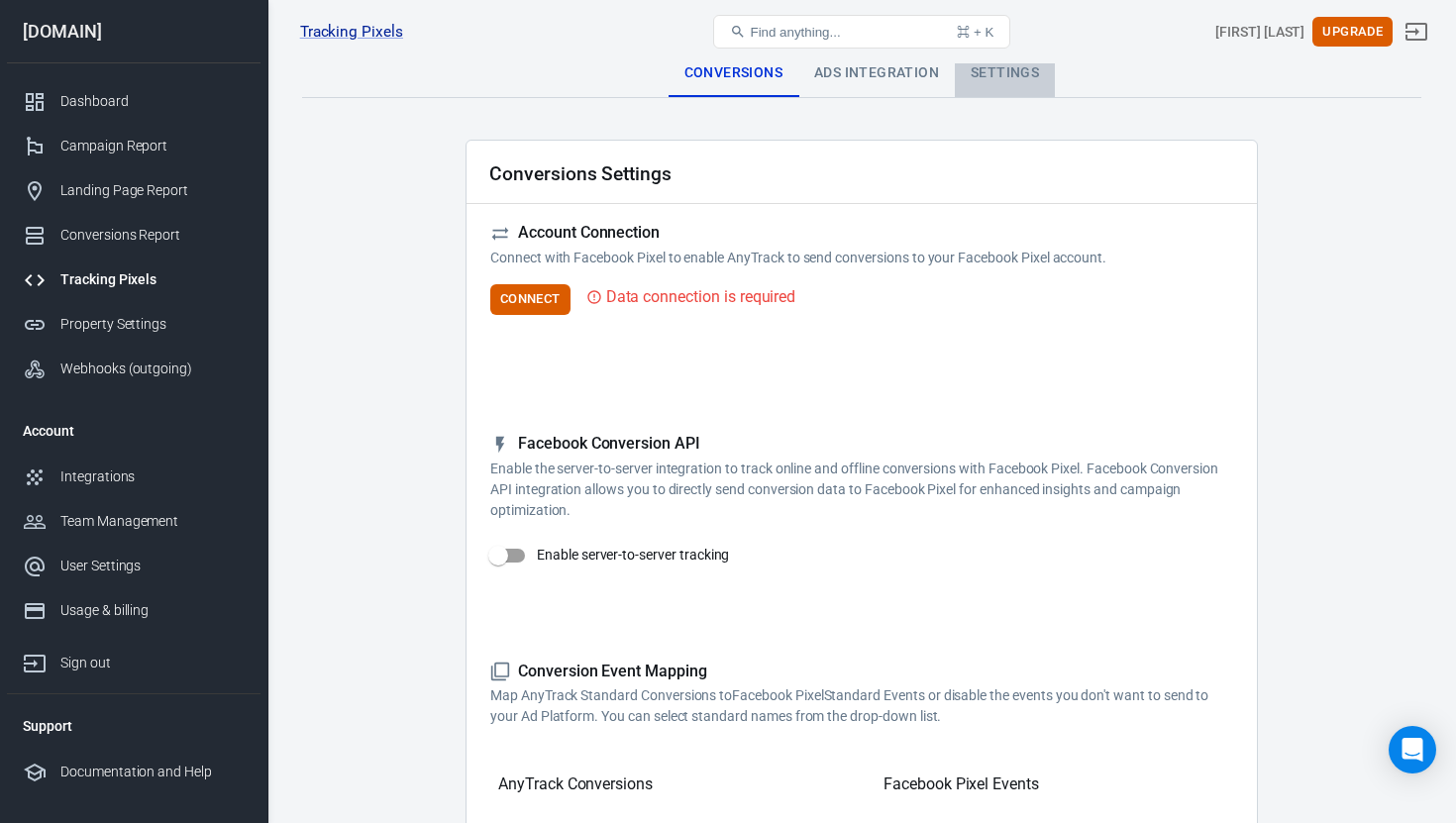 click on "Settings" at bounding box center (1004, 73) 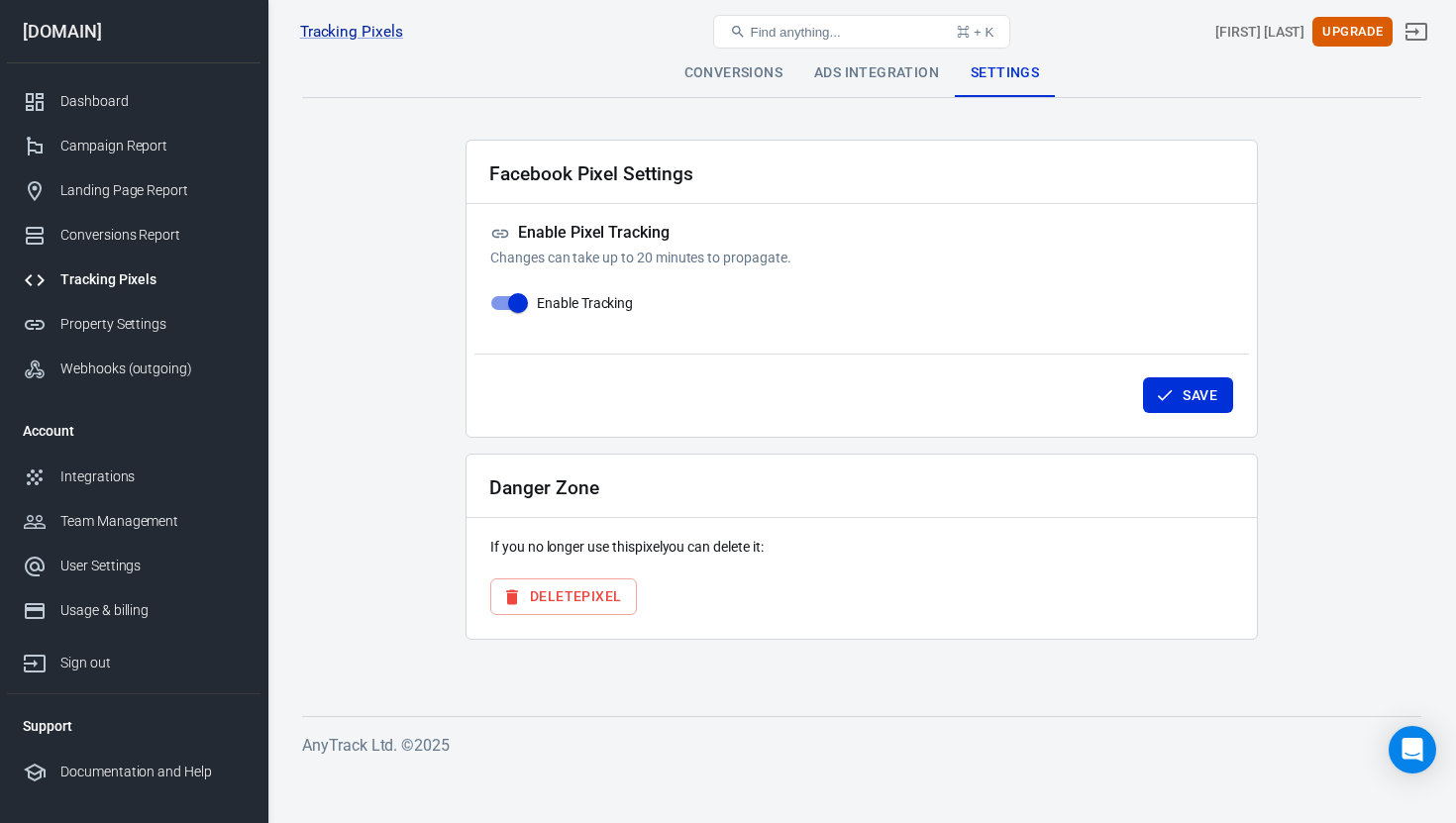 click on "Conversions" at bounding box center (733, 73) 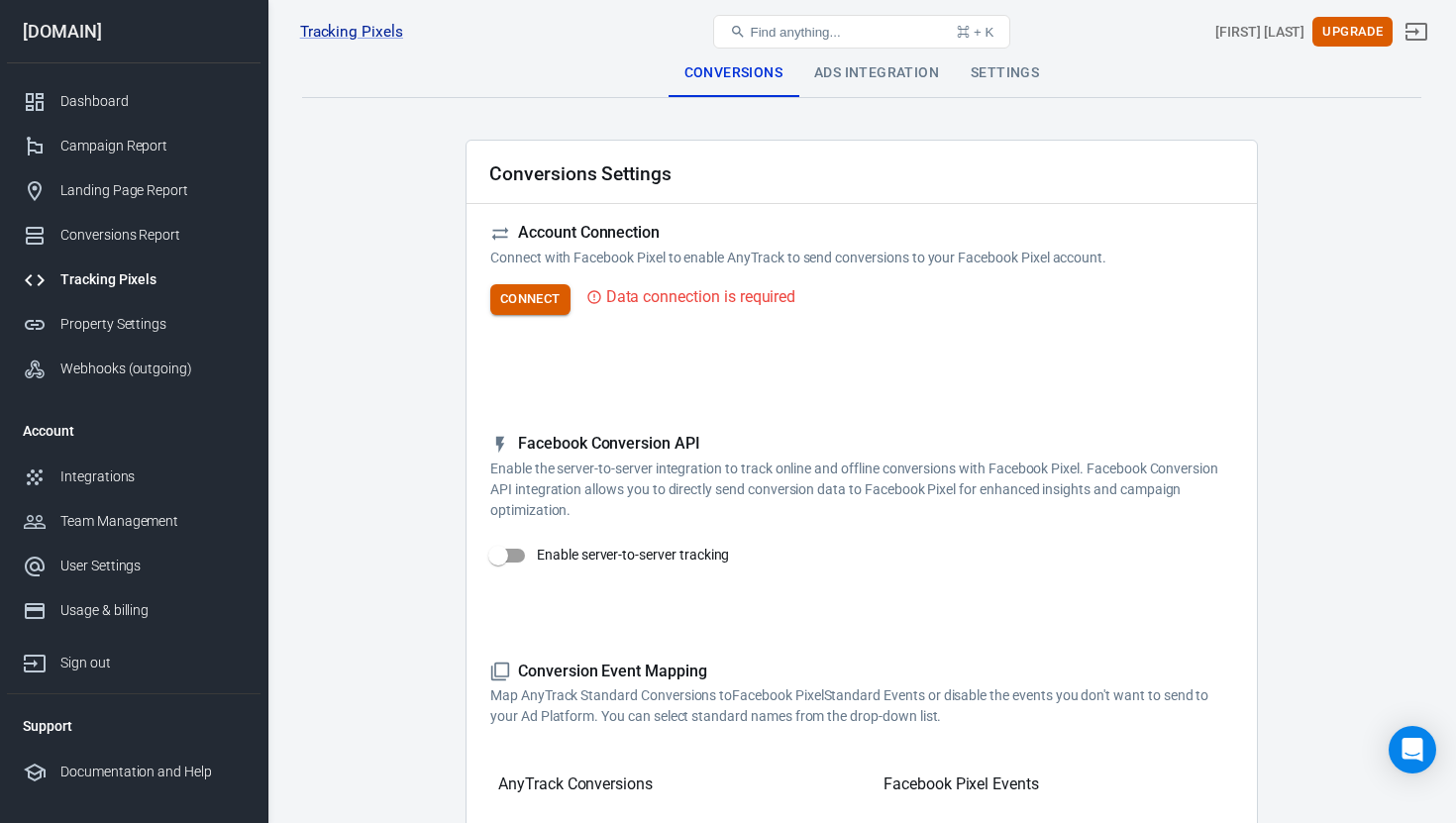 click on "Connect" at bounding box center (530, 299) 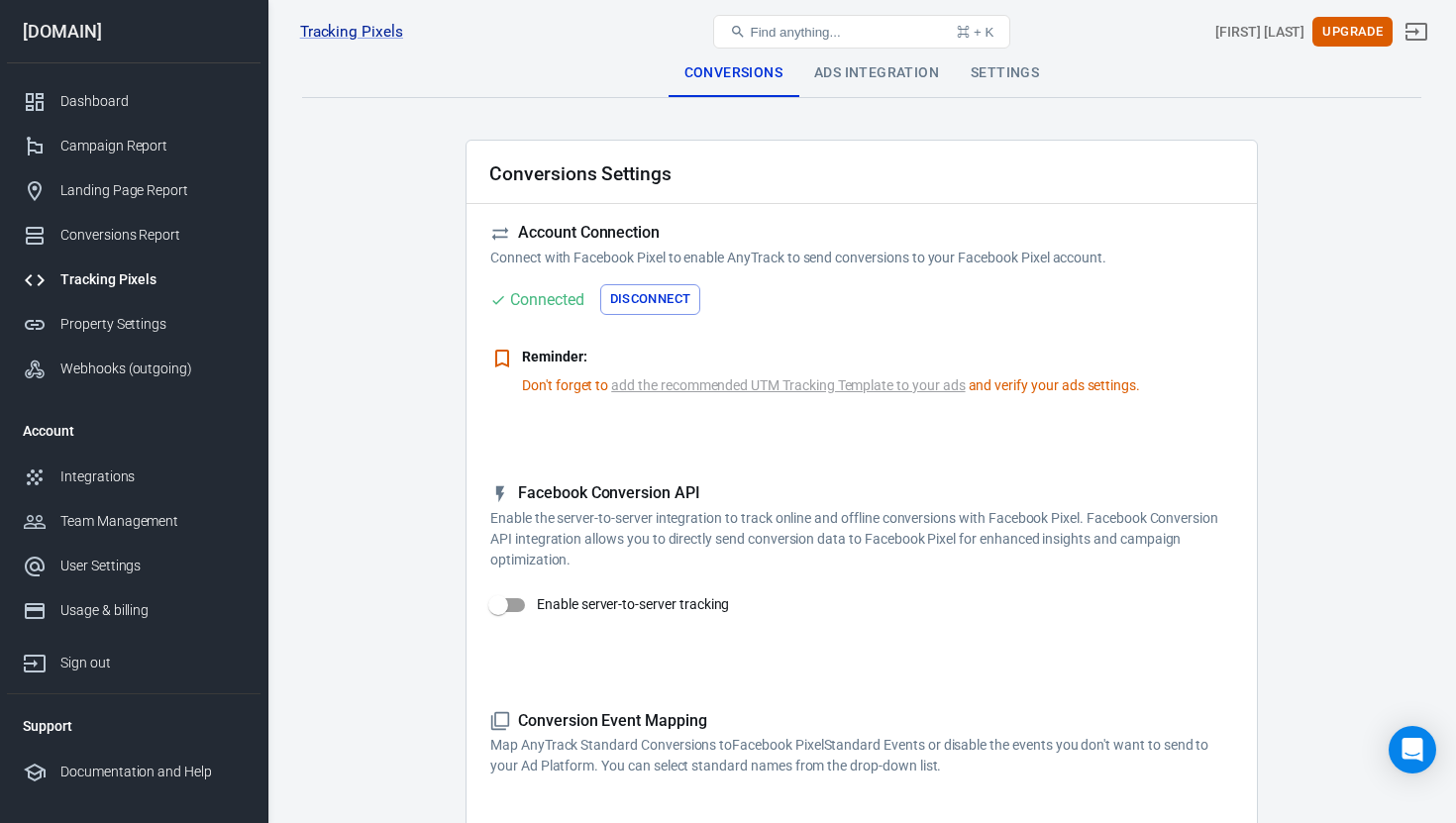 click on "add the recommended UTM Tracking Template to your ads" at bounding box center (787, 385) 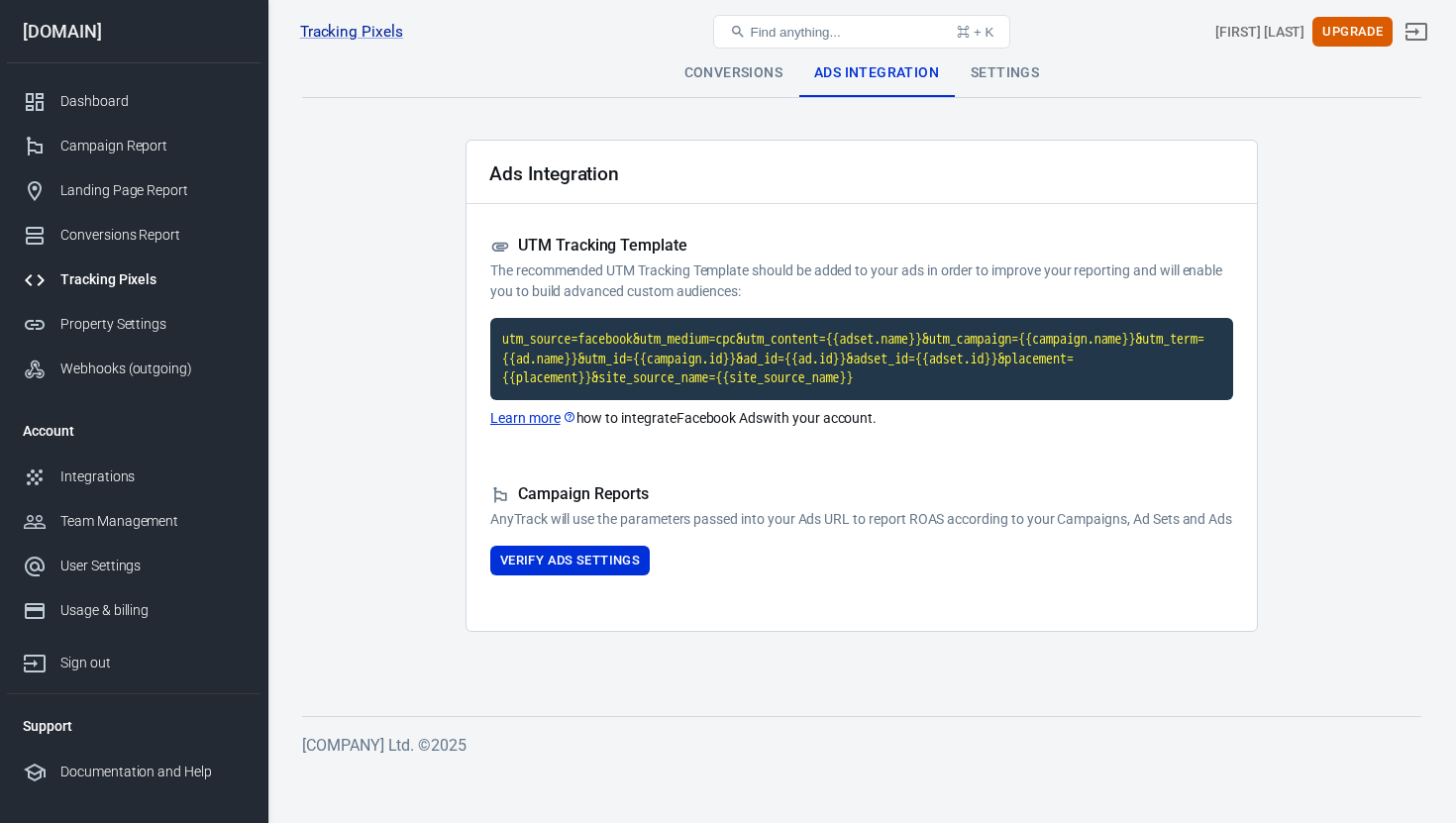 scroll, scrollTop: 0, scrollLeft: 0, axis: both 